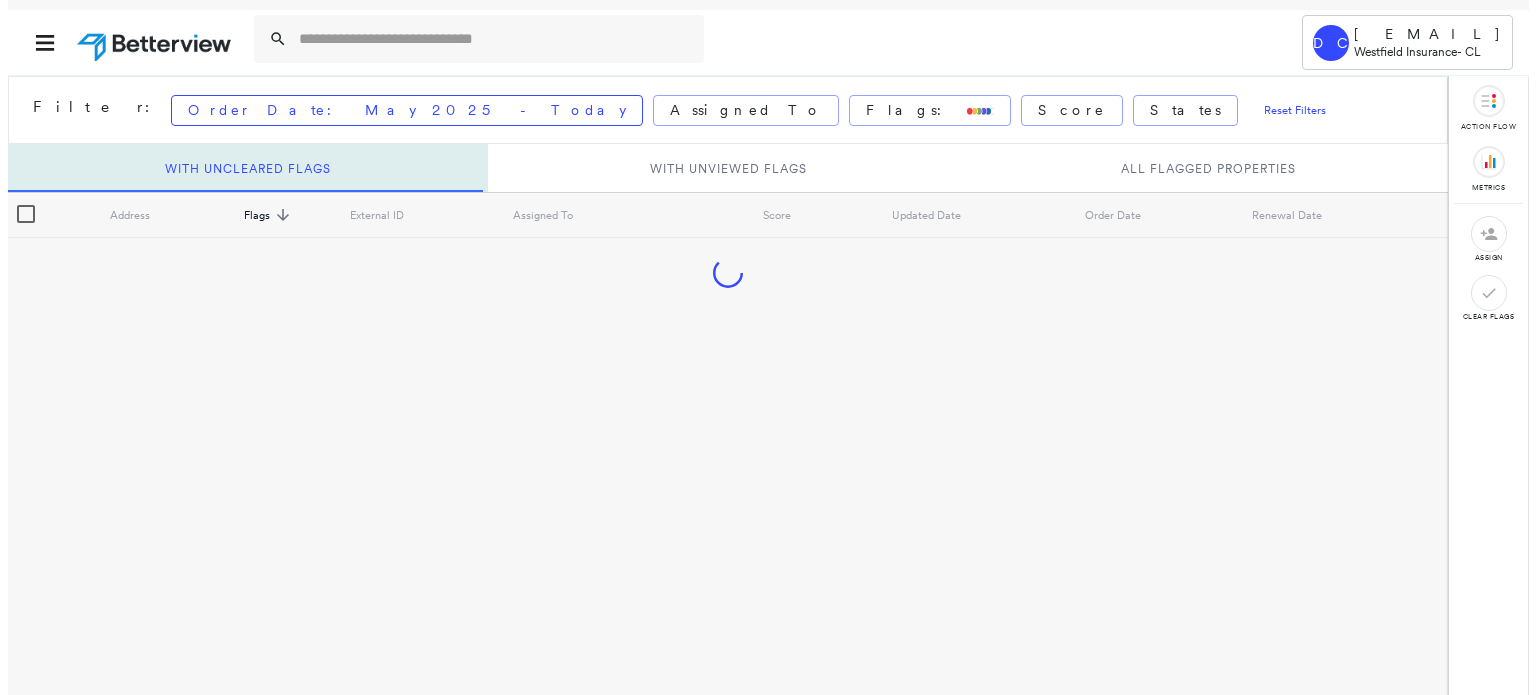 scroll, scrollTop: 0, scrollLeft: 0, axis: both 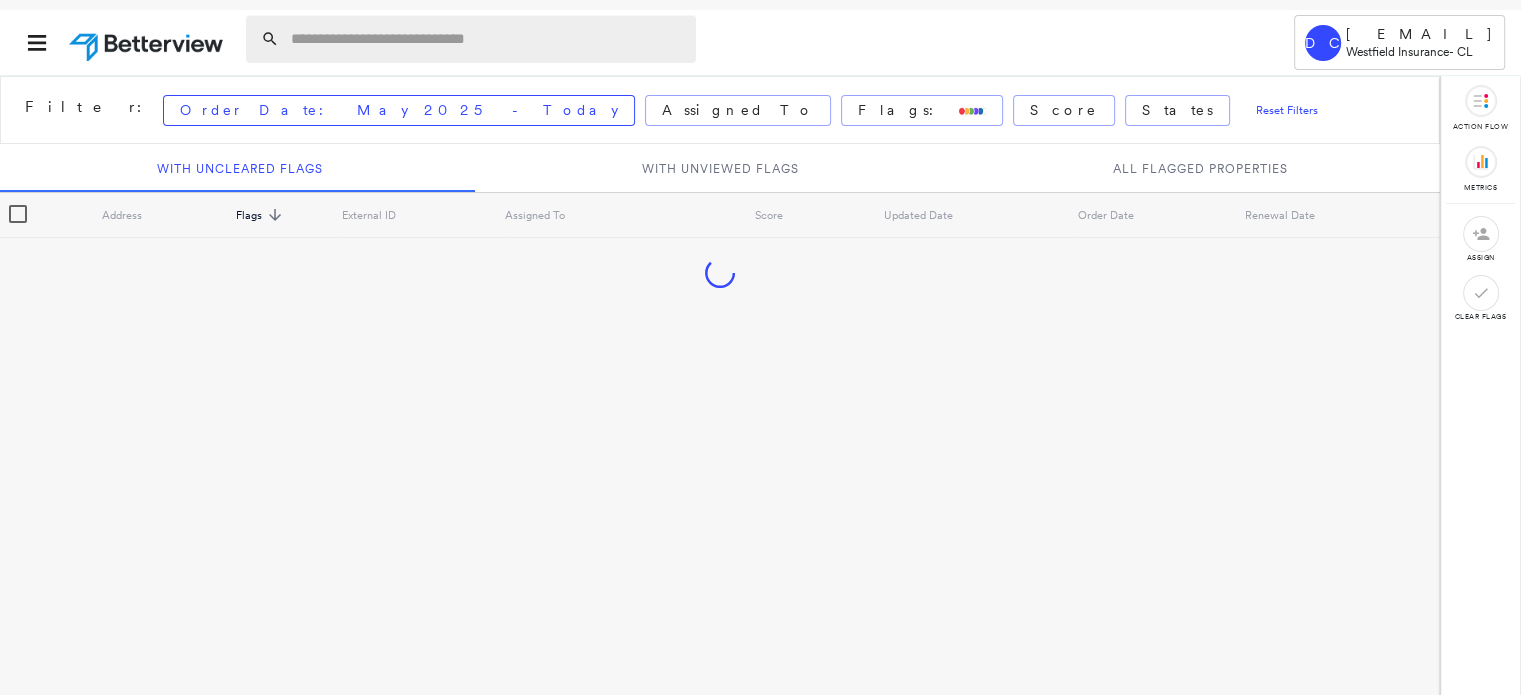click at bounding box center [487, 39] 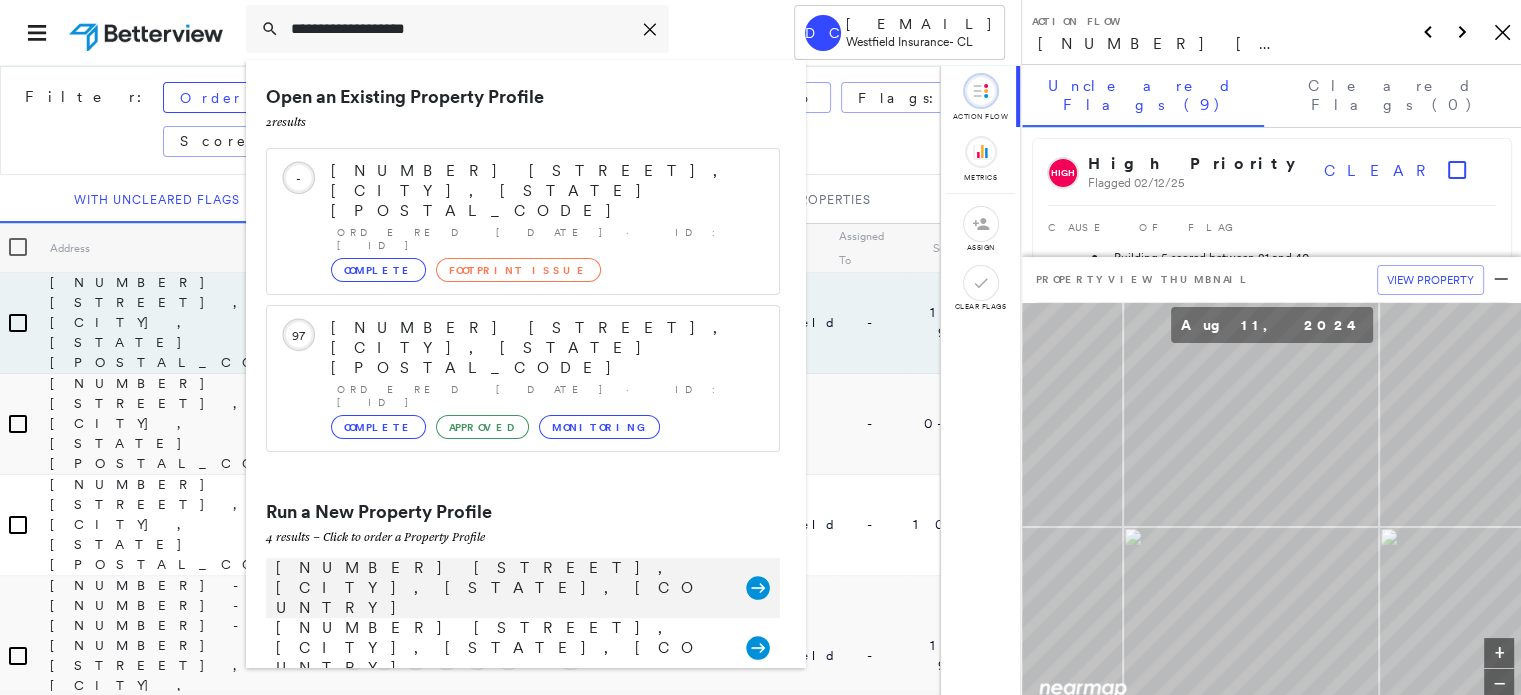 type on "**********" 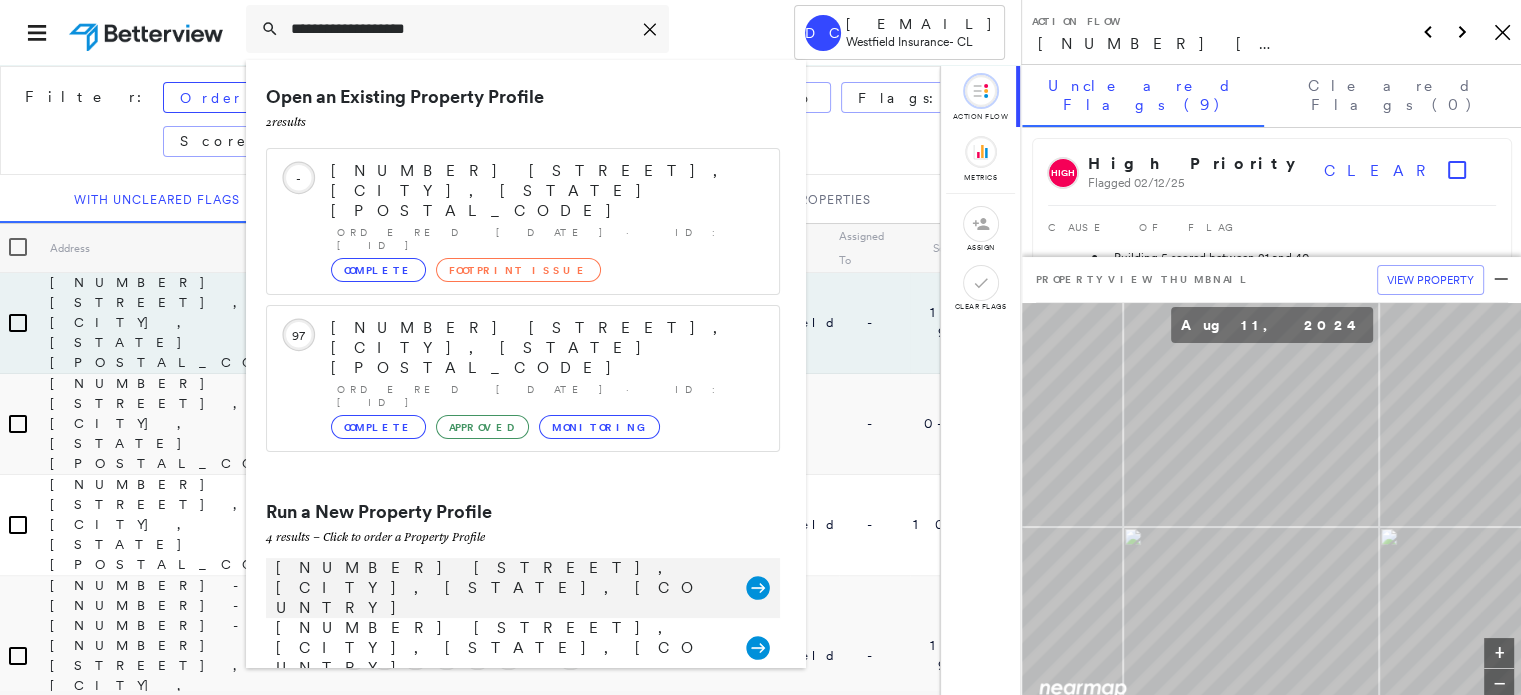click 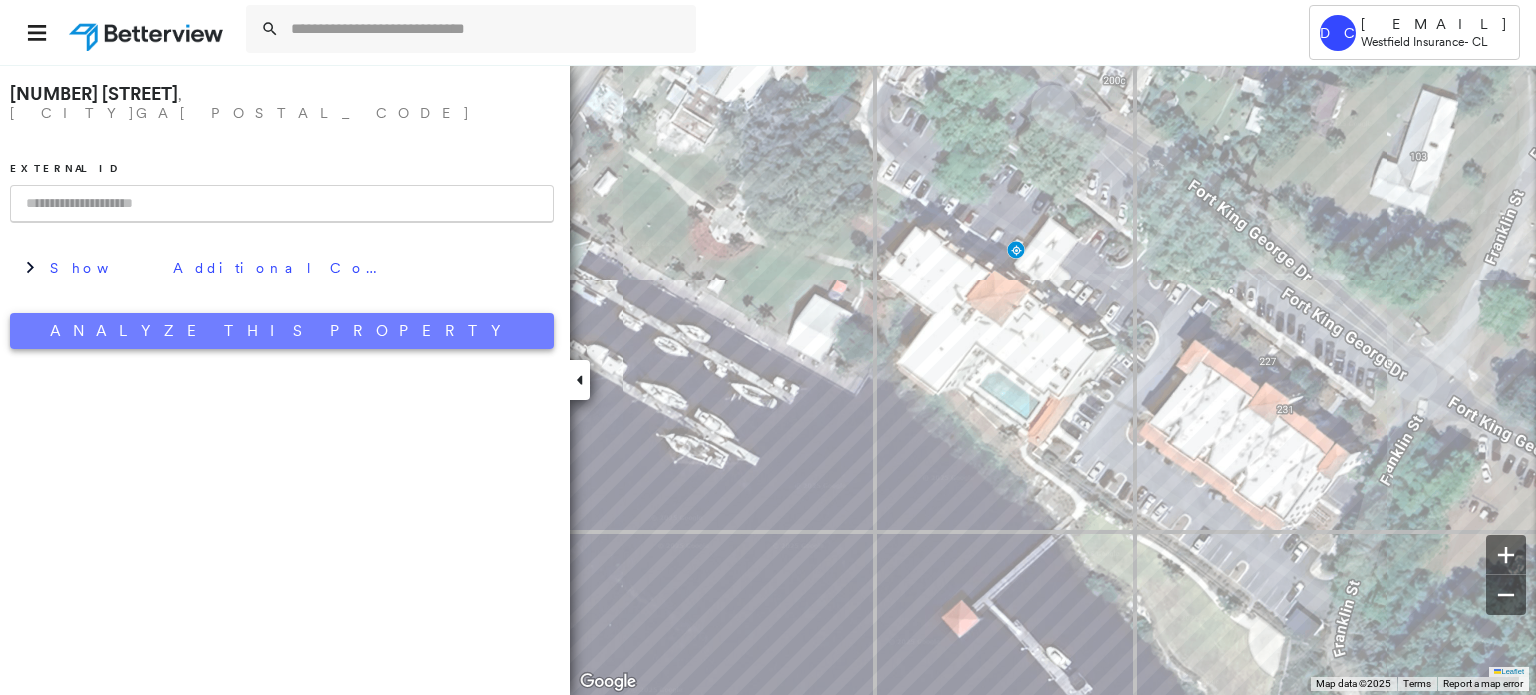 click on "Analyze This Property" at bounding box center (282, 331) 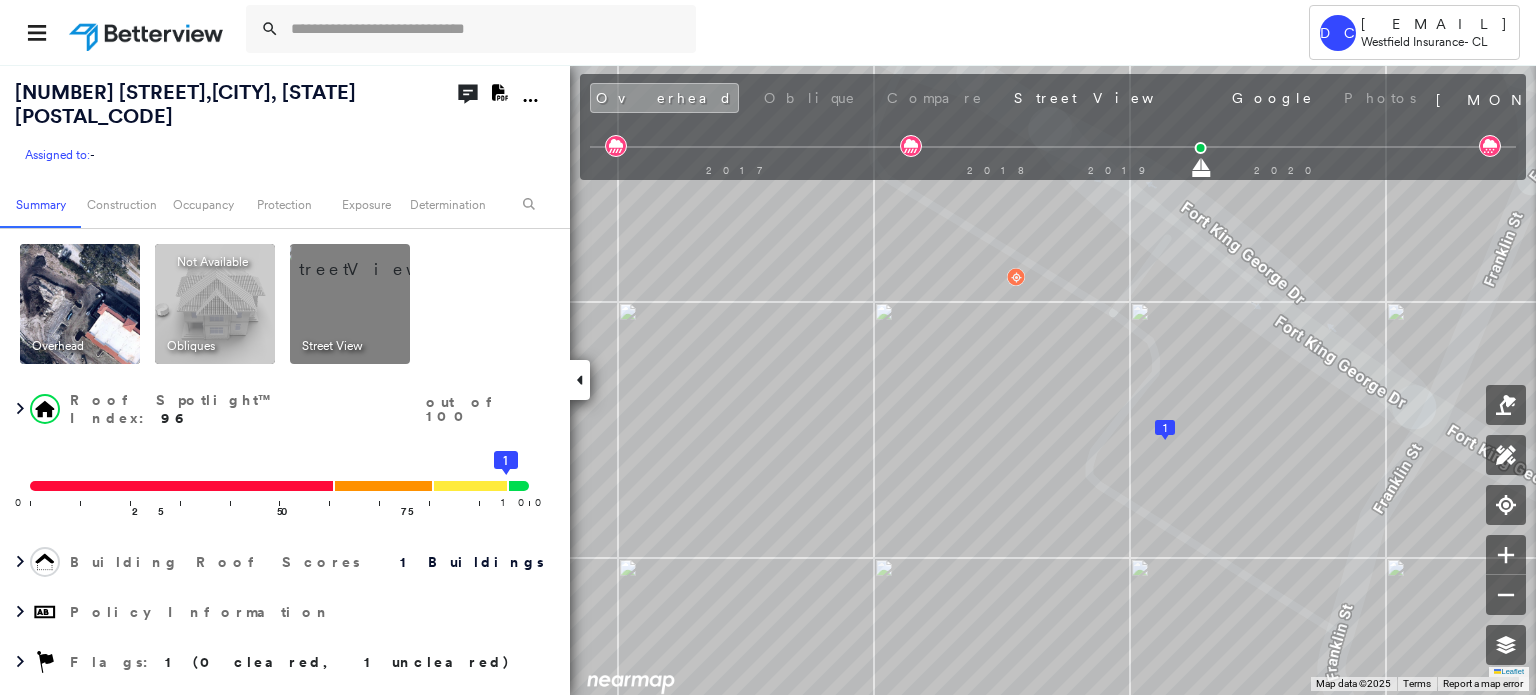 click on "Download PDF Report" 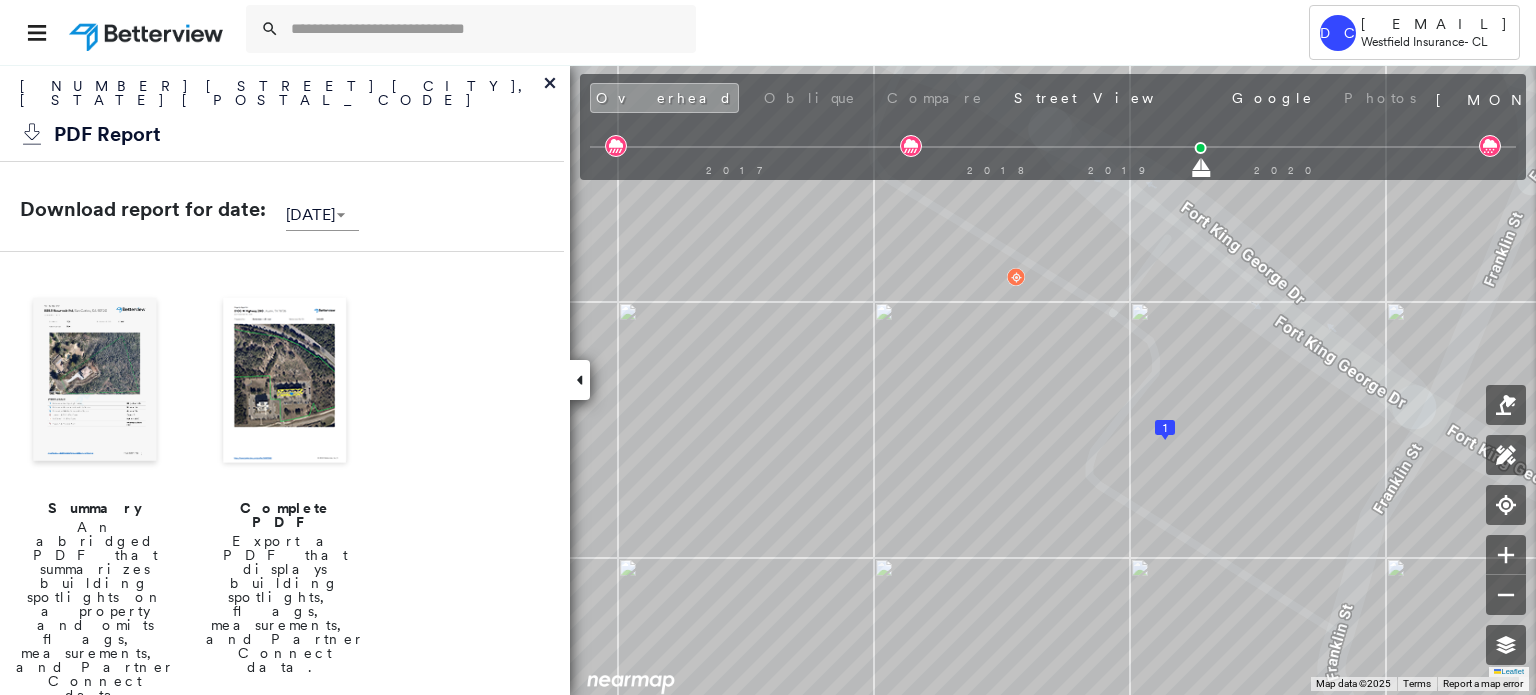 click at bounding box center [285, 382] 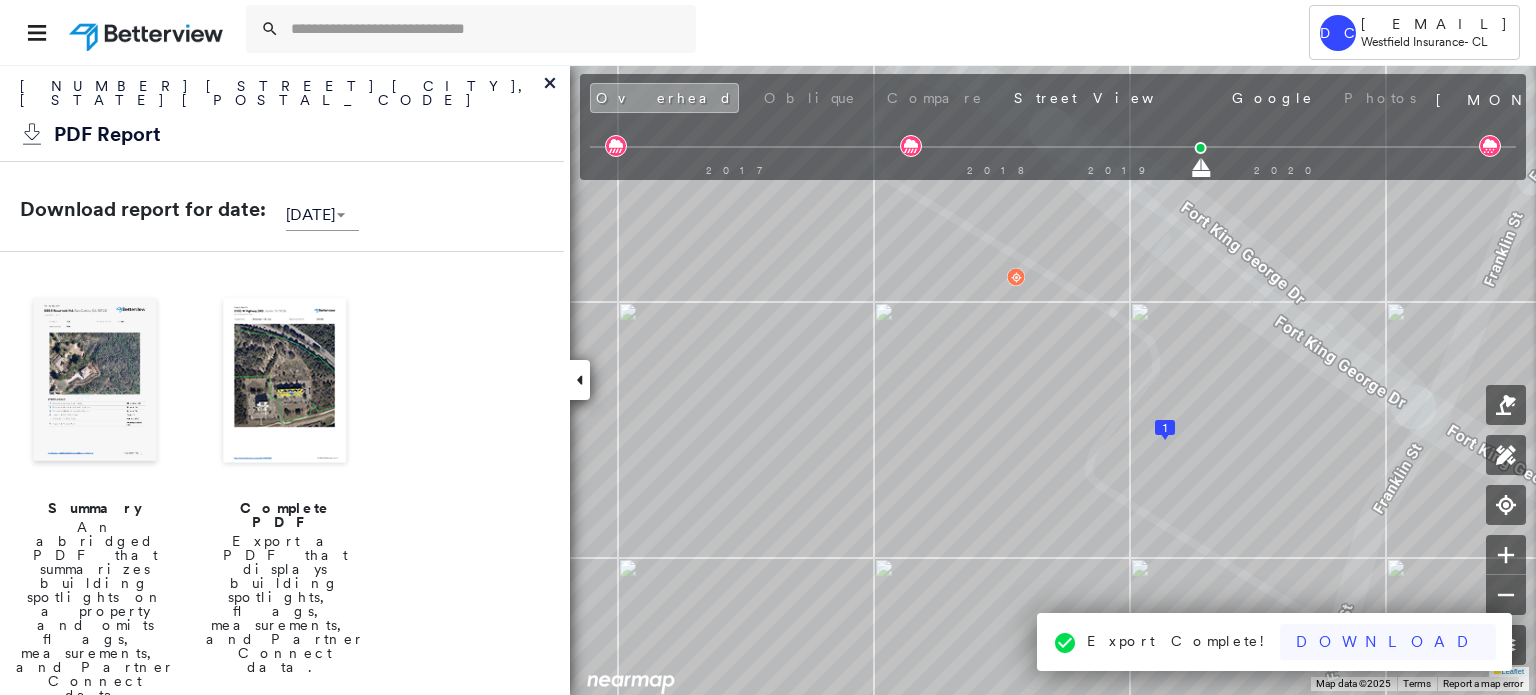 click on "Download" at bounding box center (1388, 642) 